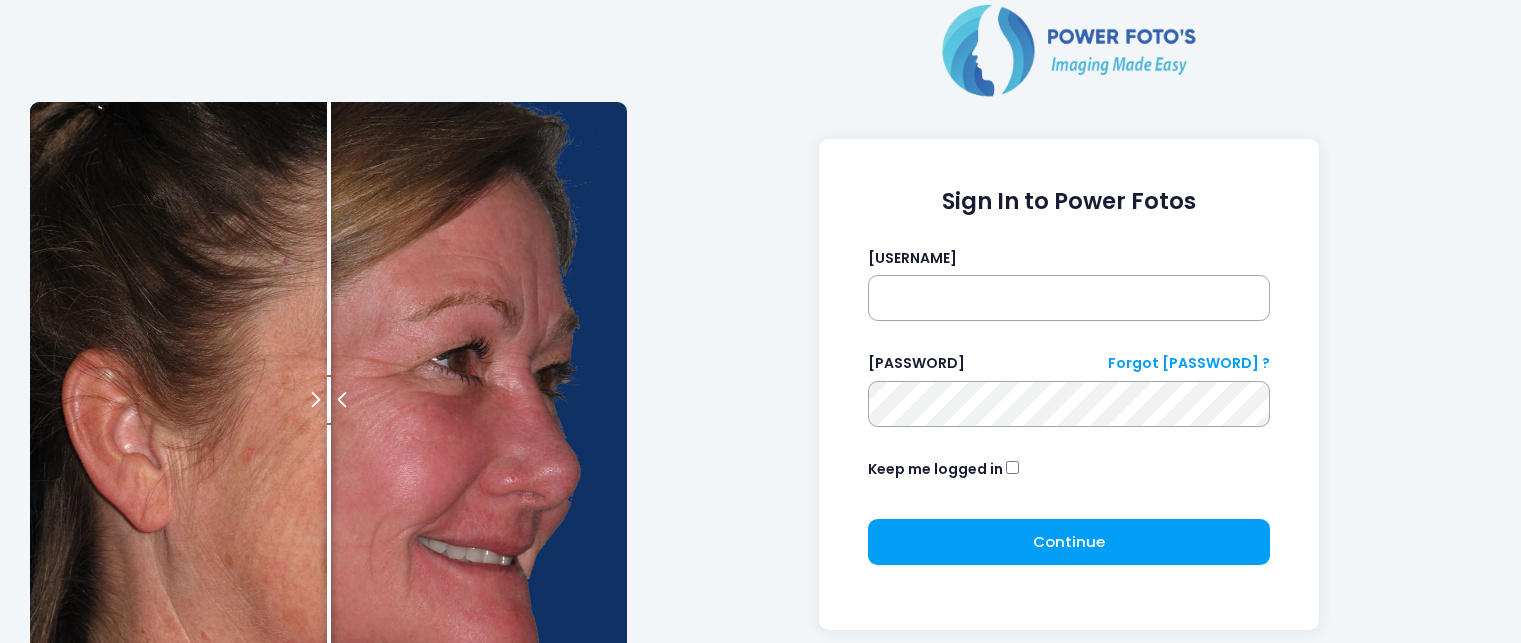 scroll, scrollTop: 0, scrollLeft: 0, axis: both 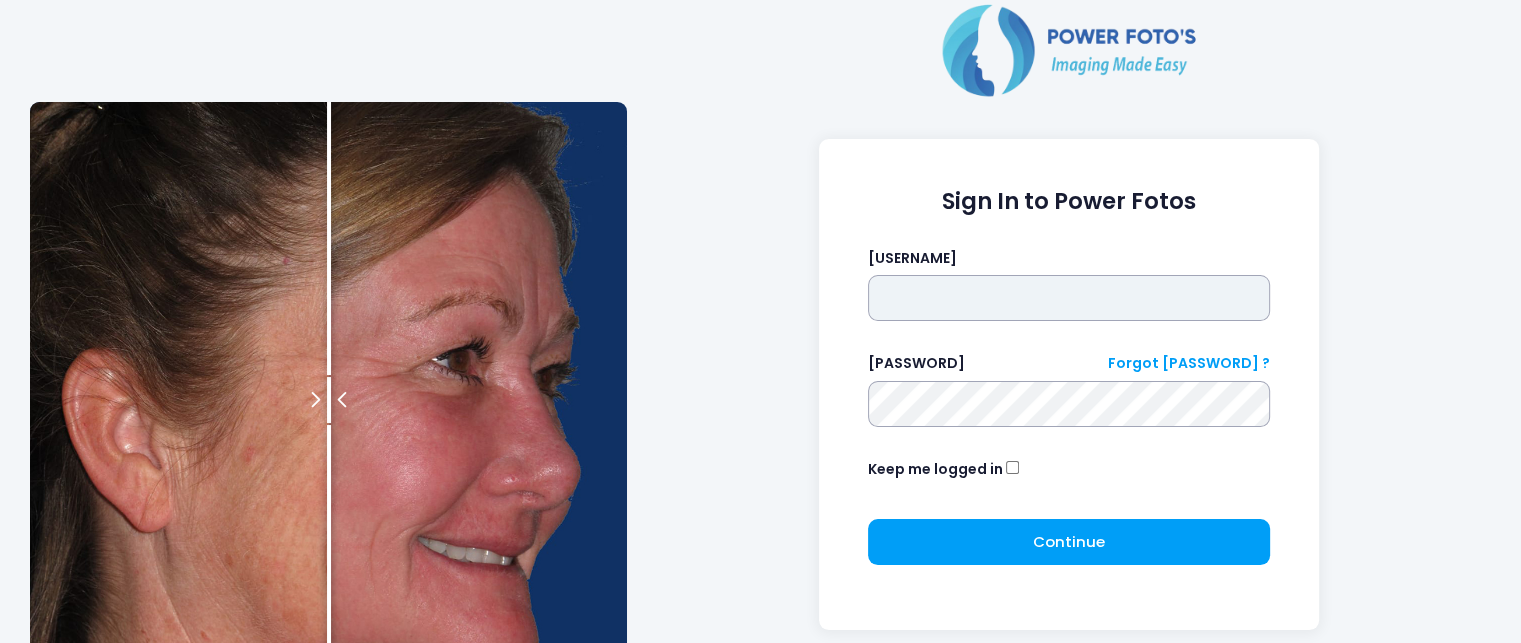 type on "**********" 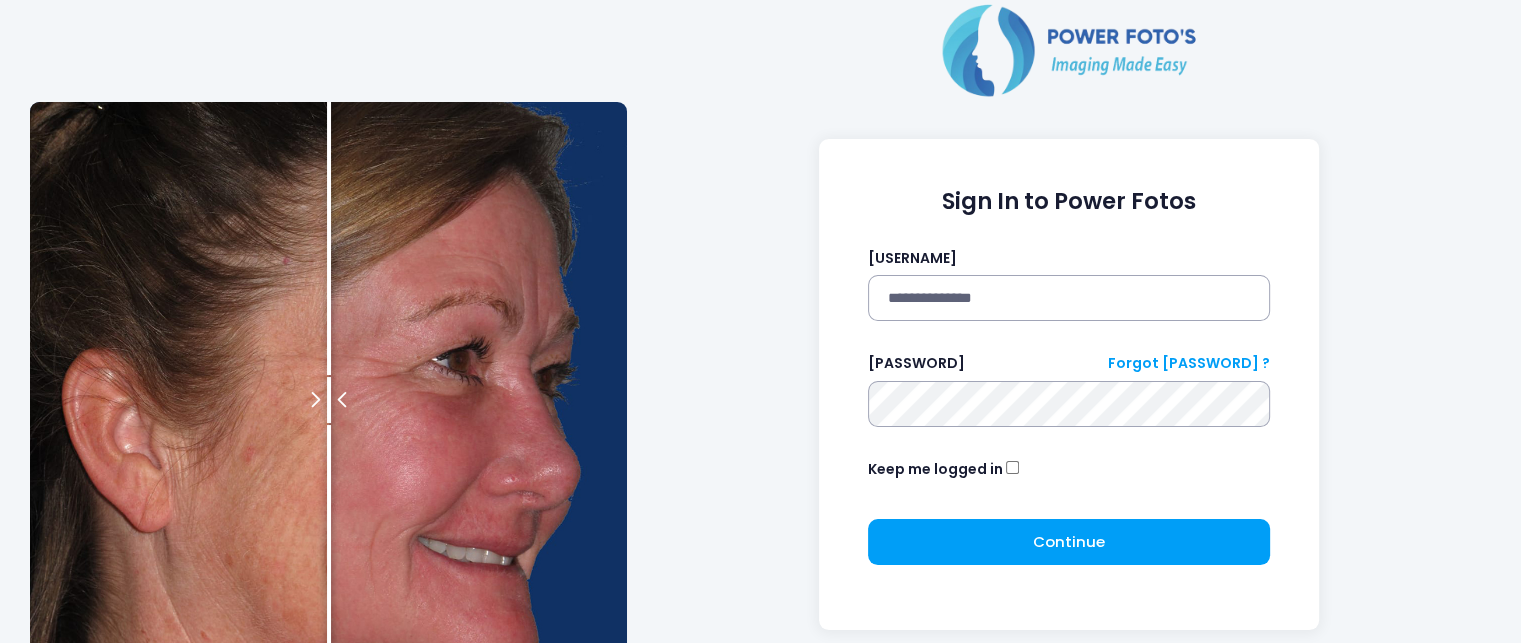 click on "Continue
Please wait..." at bounding box center [1069, 550] 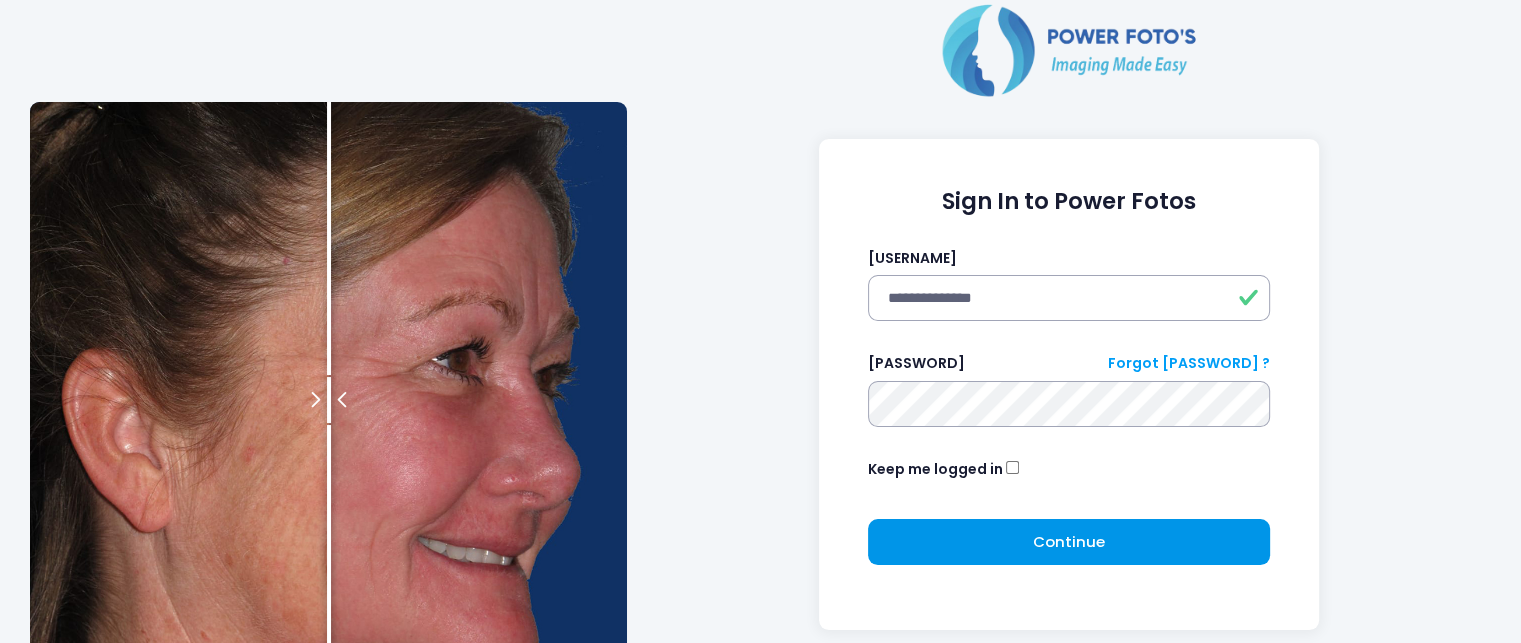 click on "Continue
Please wait..." at bounding box center (1069, 542) 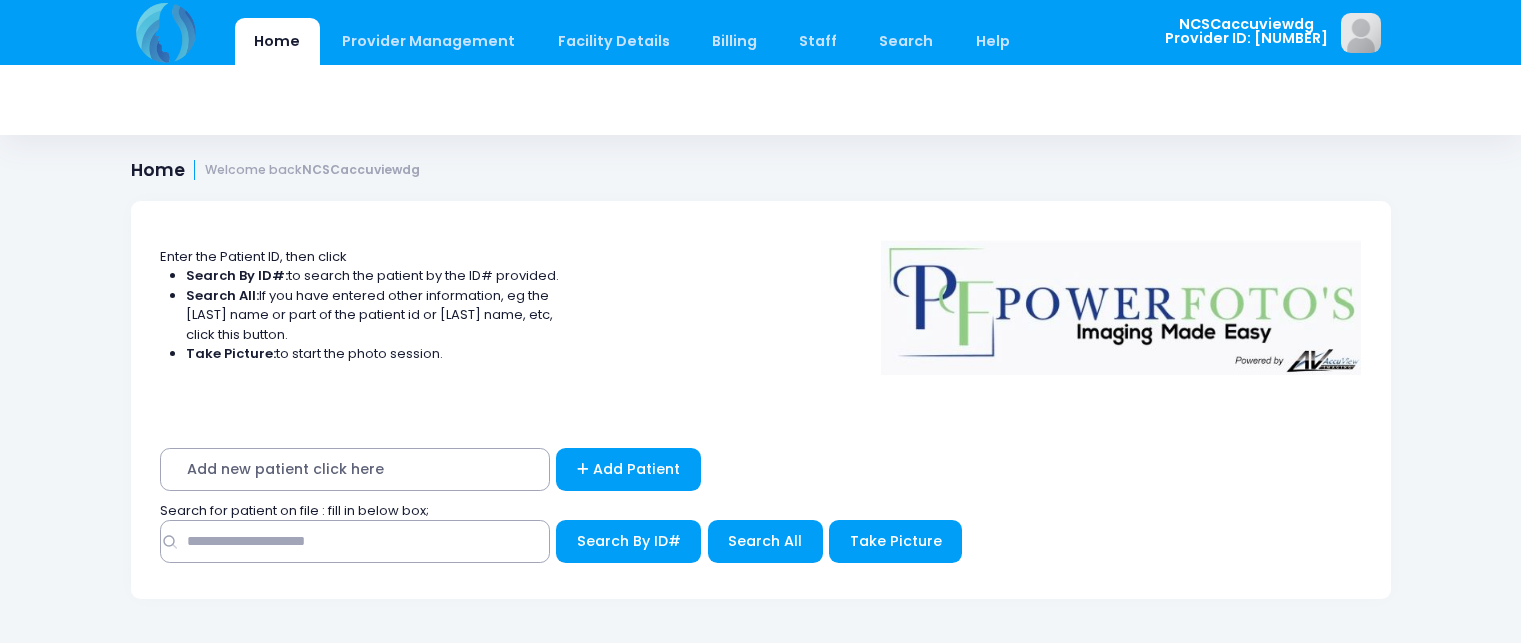 scroll, scrollTop: 0, scrollLeft: 0, axis: both 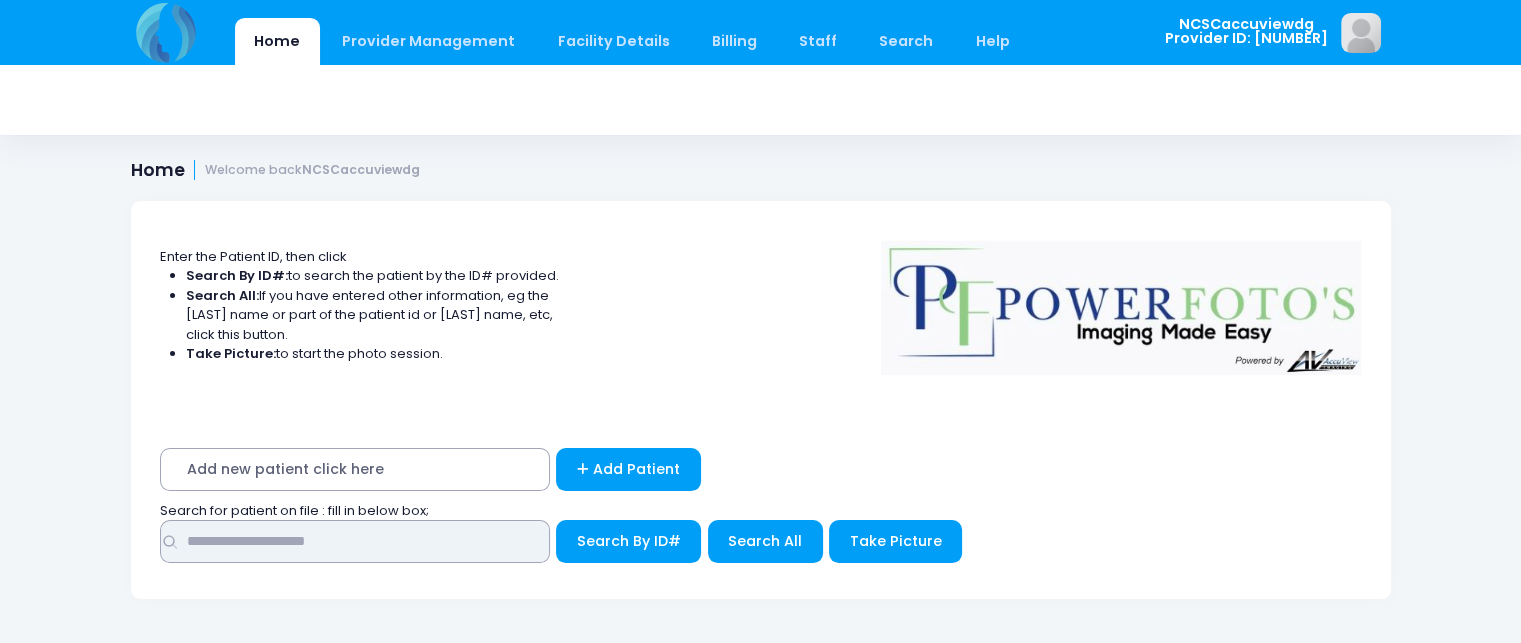 click at bounding box center [355, 541] 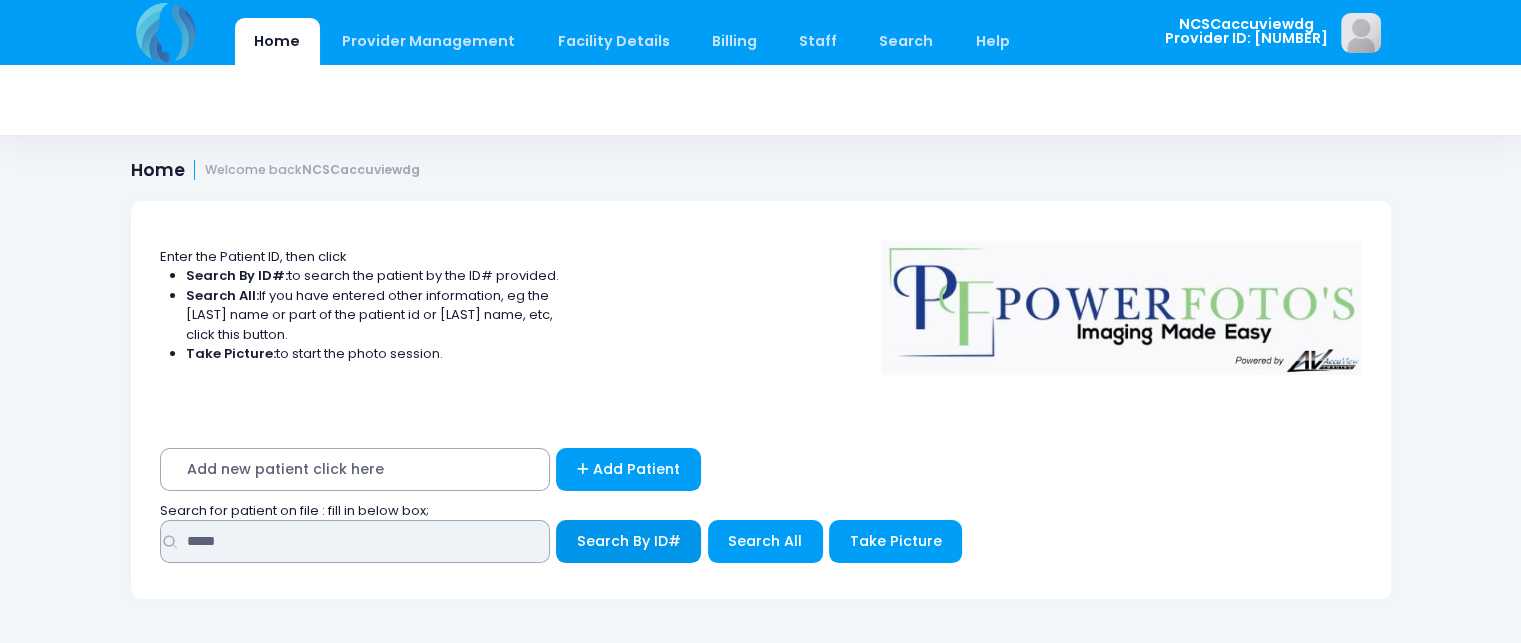 type on "*****" 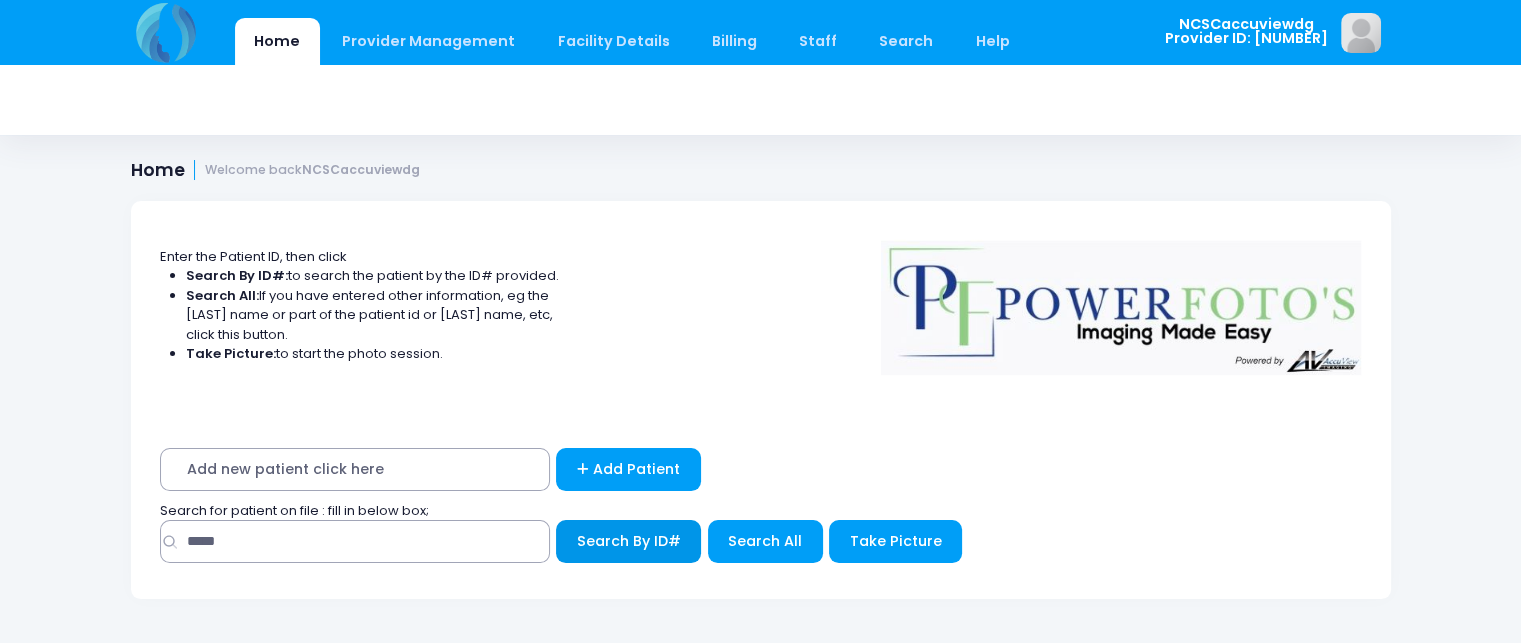 click on "Search By ID#" at bounding box center (629, 541) 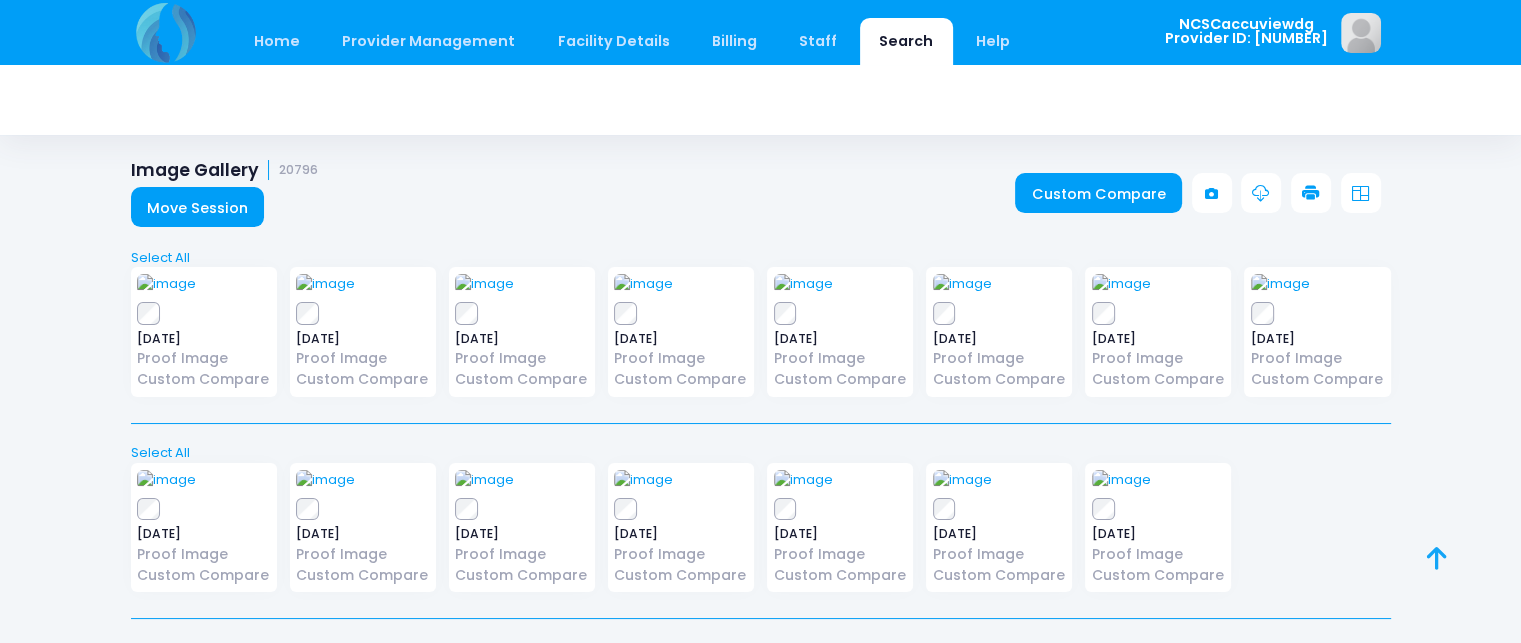 scroll, scrollTop: 377, scrollLeft: 0, axis: vertical 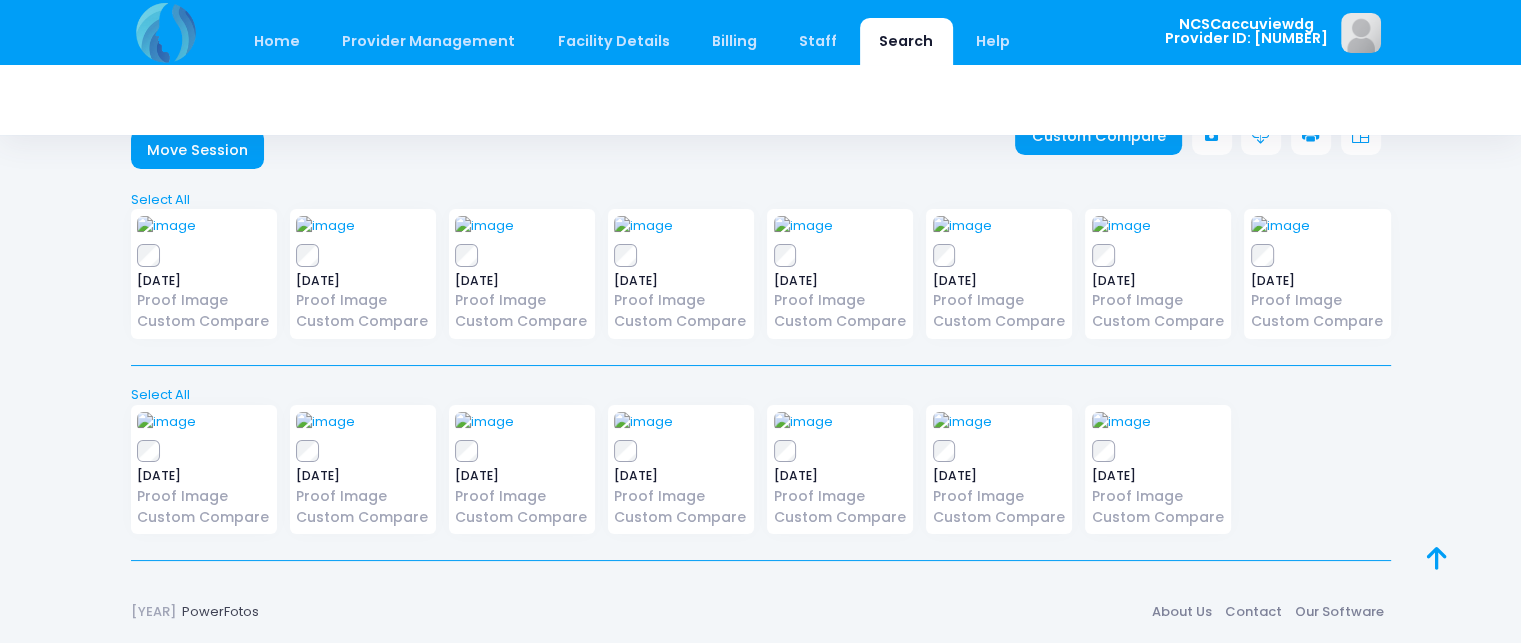 click on "Select All
Deselect All" at bounding box center [760, 388] 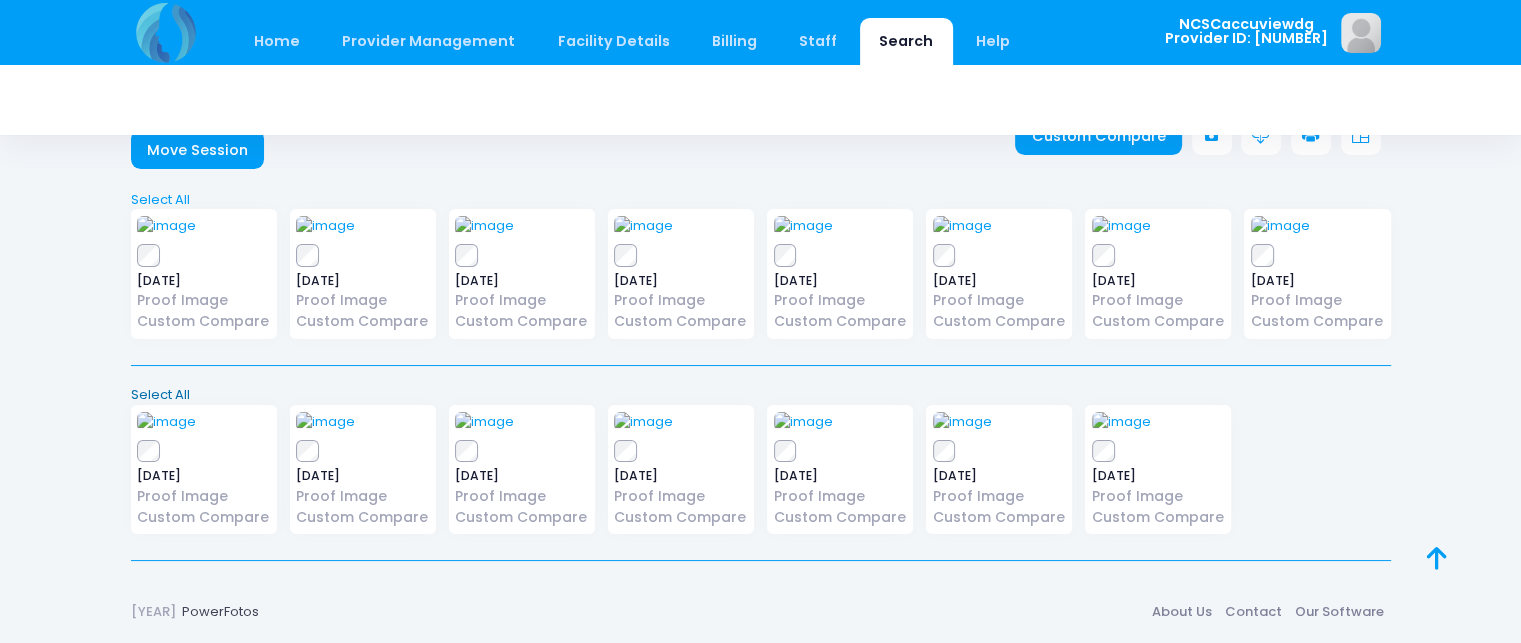 click on "Select All" at bounding box center [760, 395] 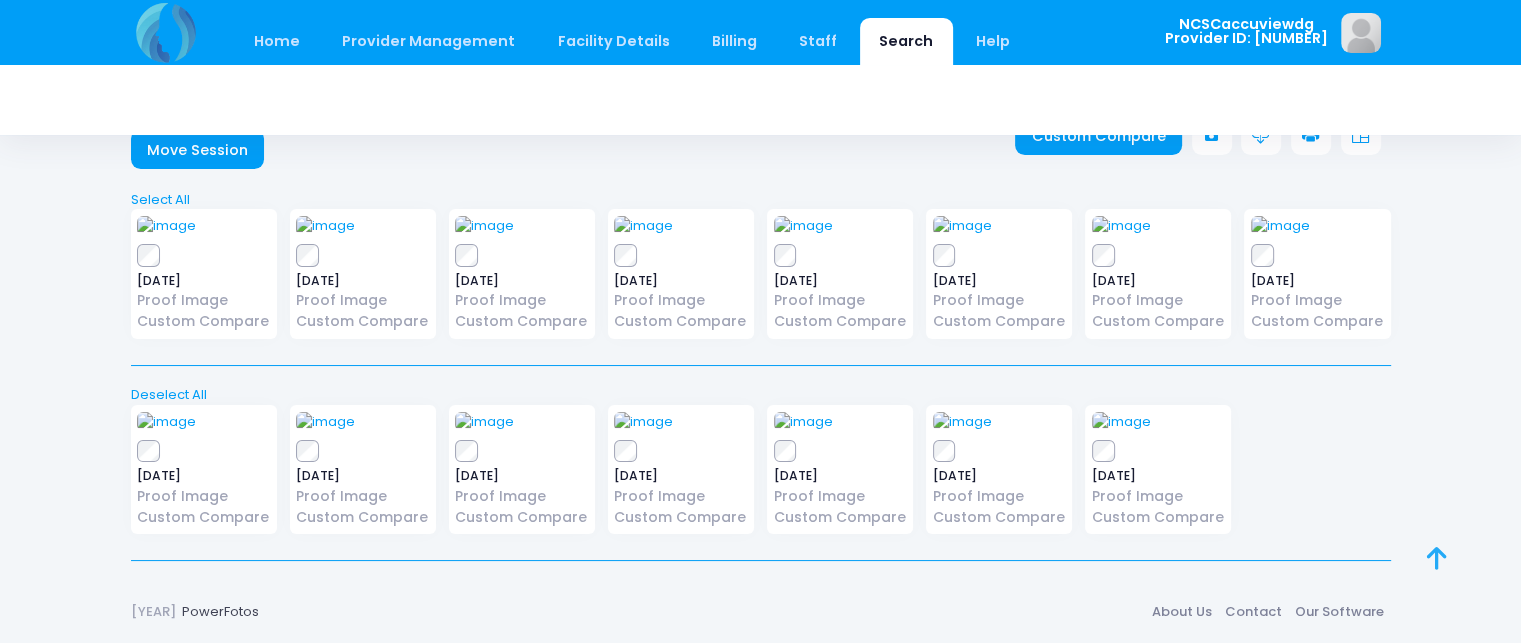scroll, scrollTop: 0, scrollLeft: 0, axis: both 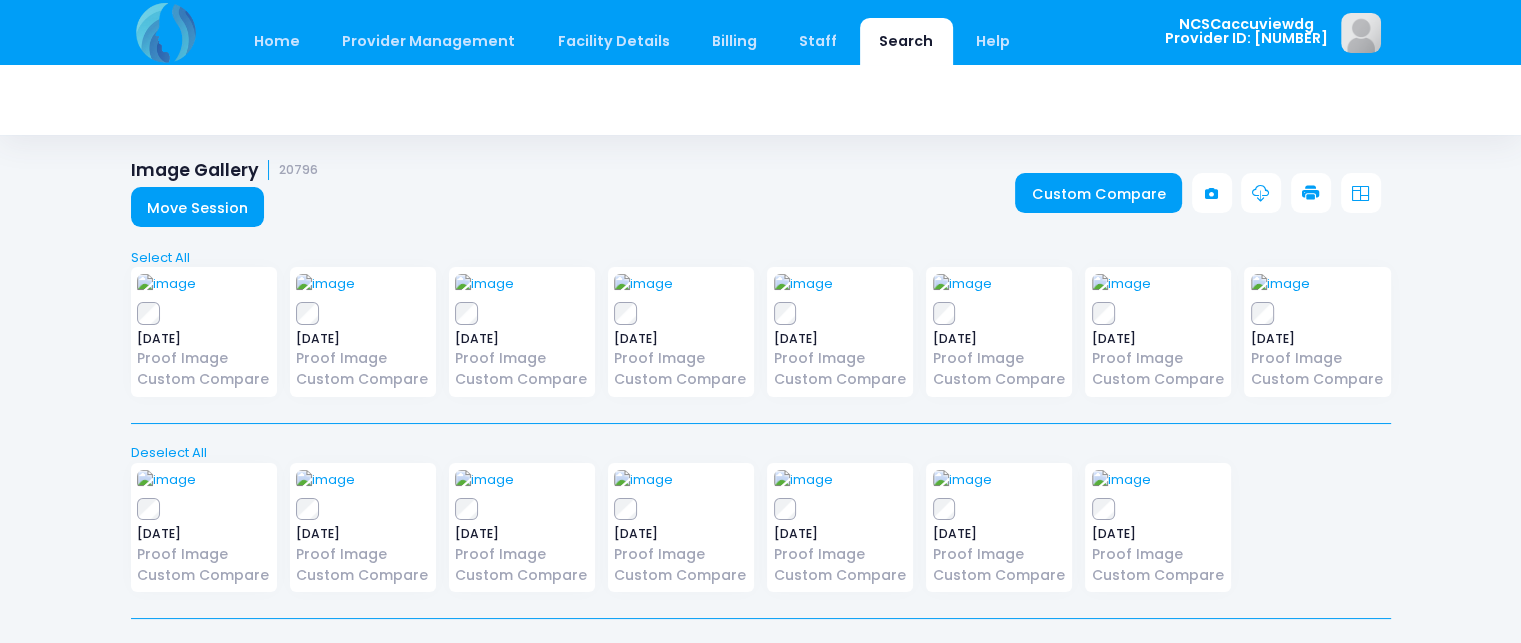 click at bounding box center (1311, 194) 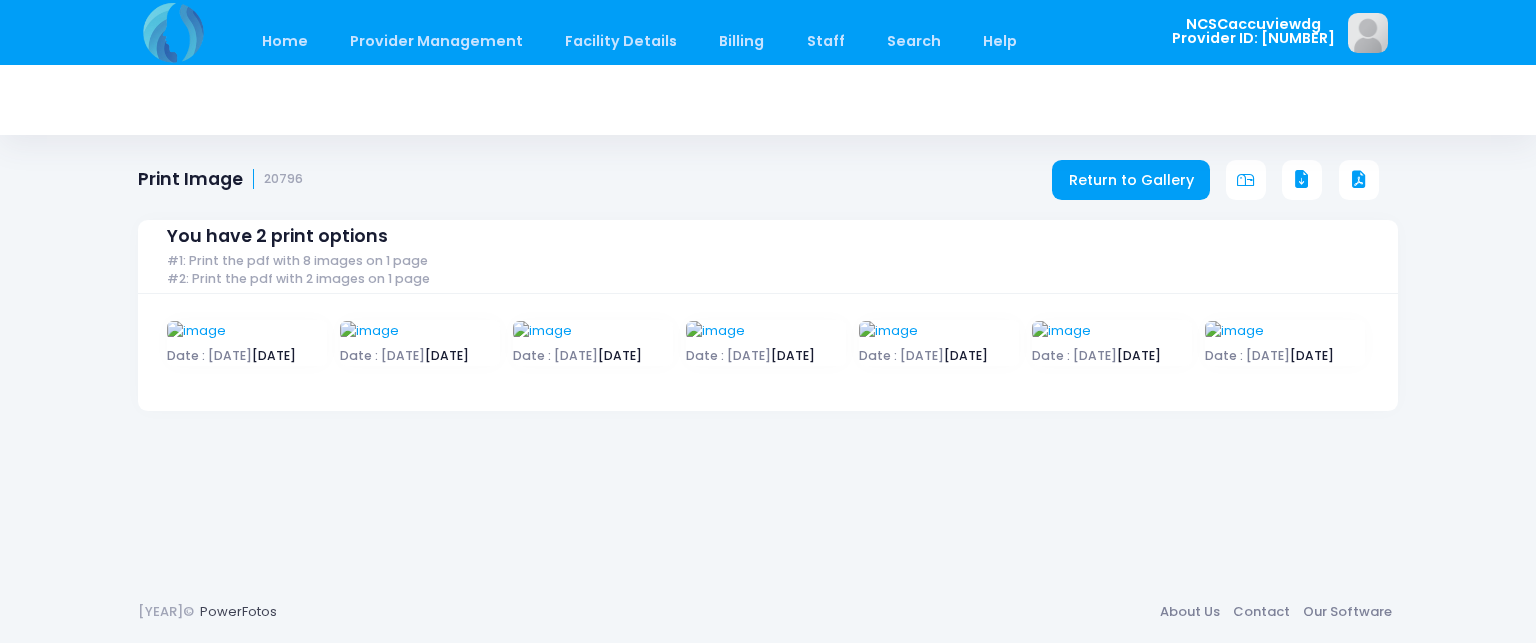 scroll, scrollTop: 0, scrollLeft: 0, axis: both 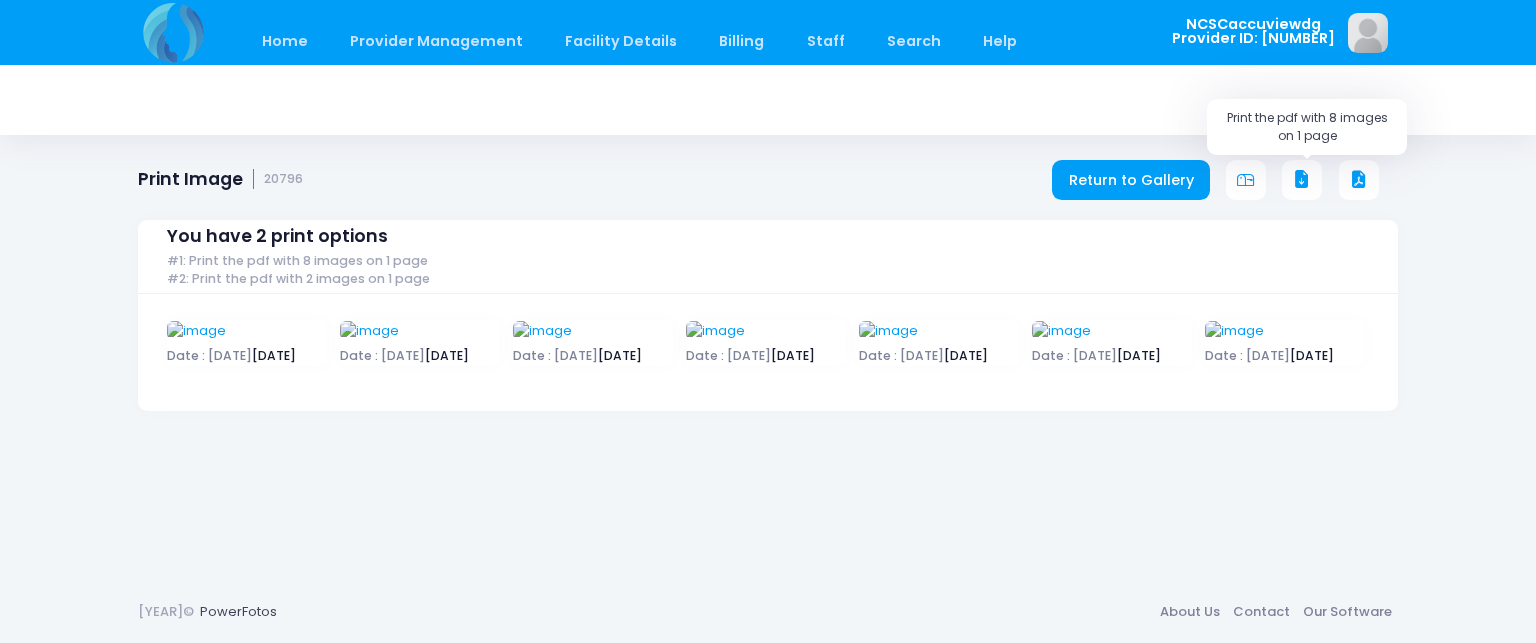 click at bounding box center (1302, 180) 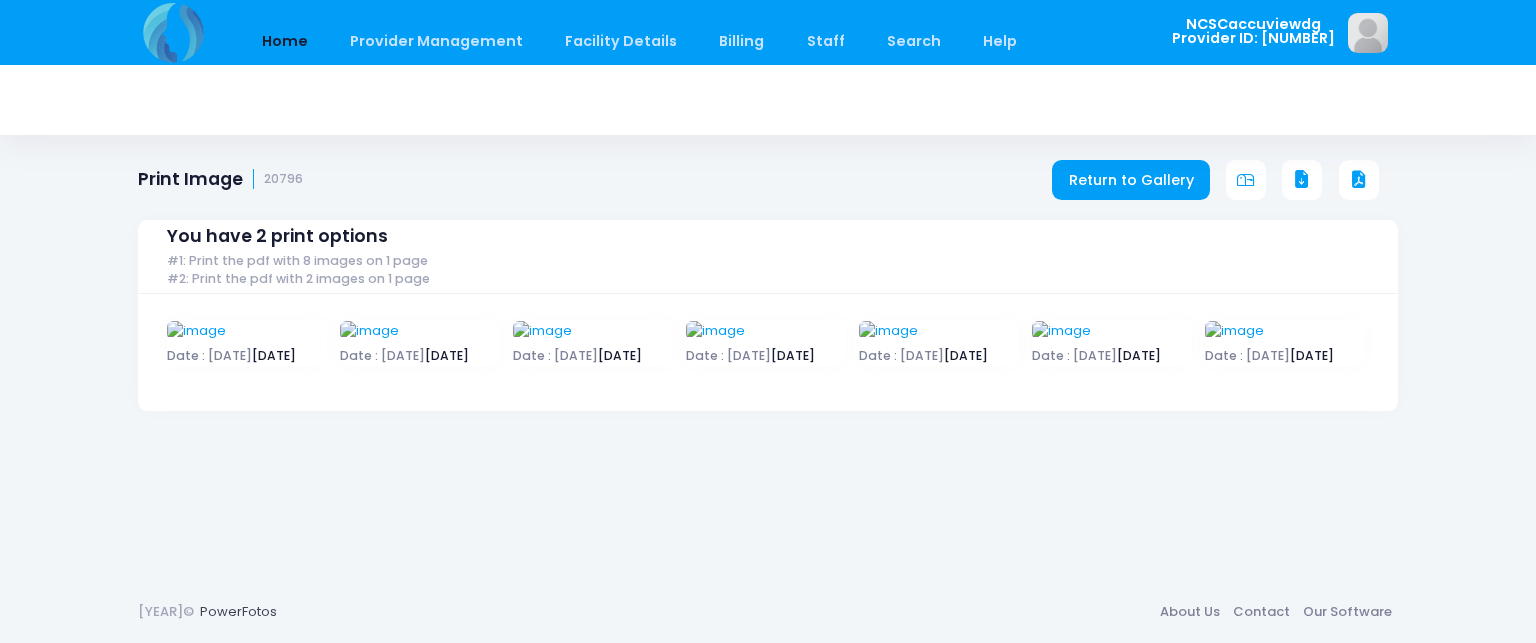 click on "Home" at bounding box center [284, 41] 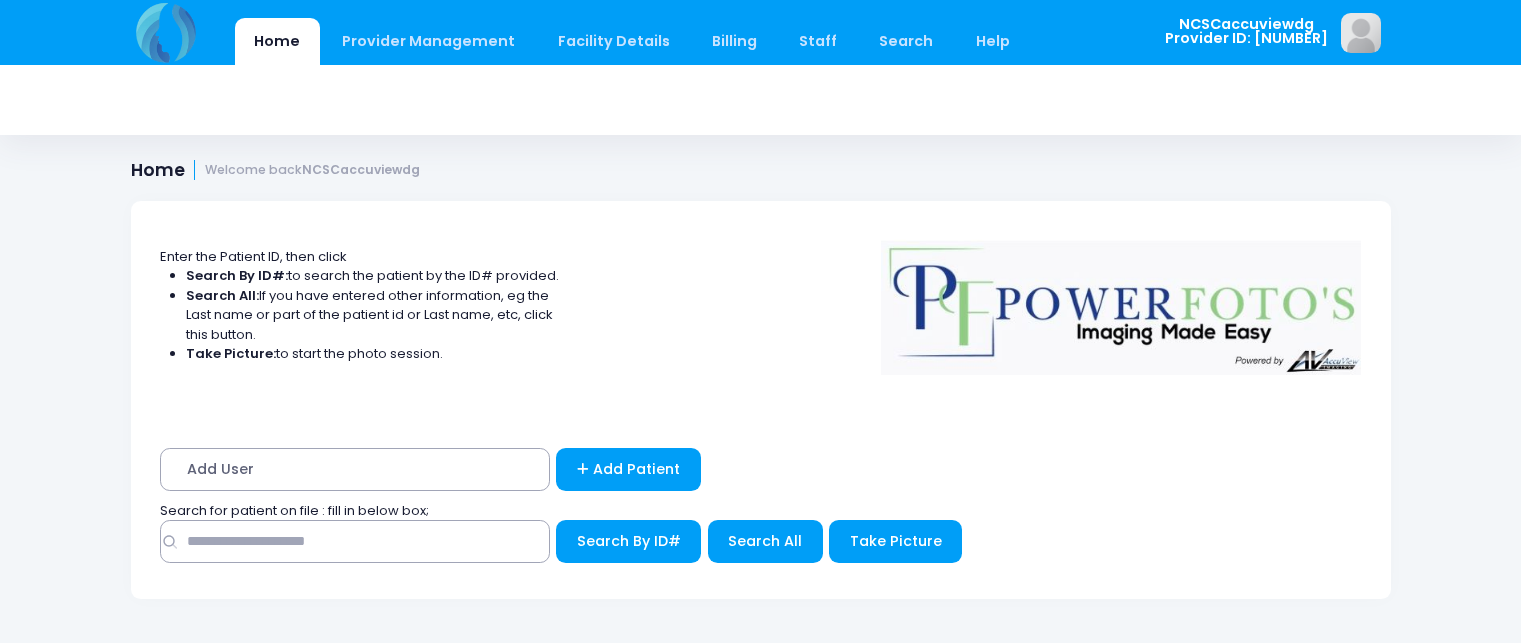 scroll, scrollTop: 0, scrollLeft: 0, axis: both 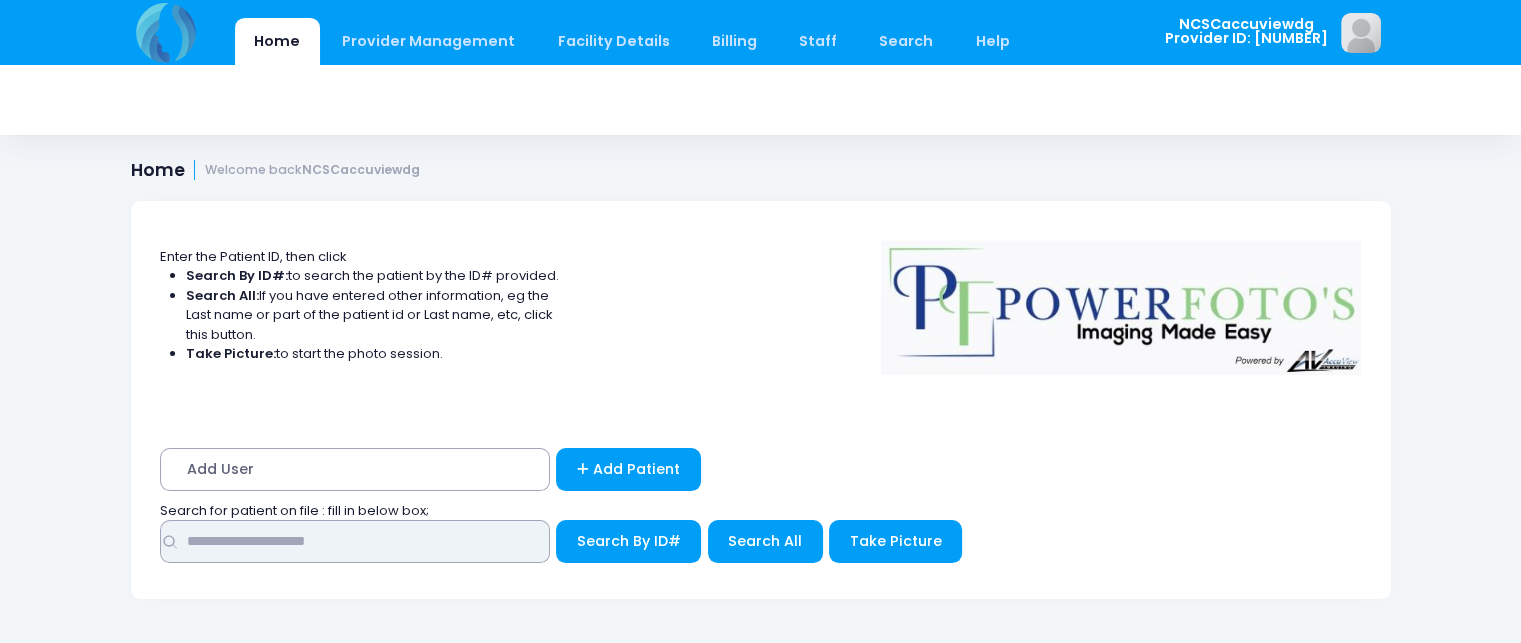 click at bounding box center (355, 541) 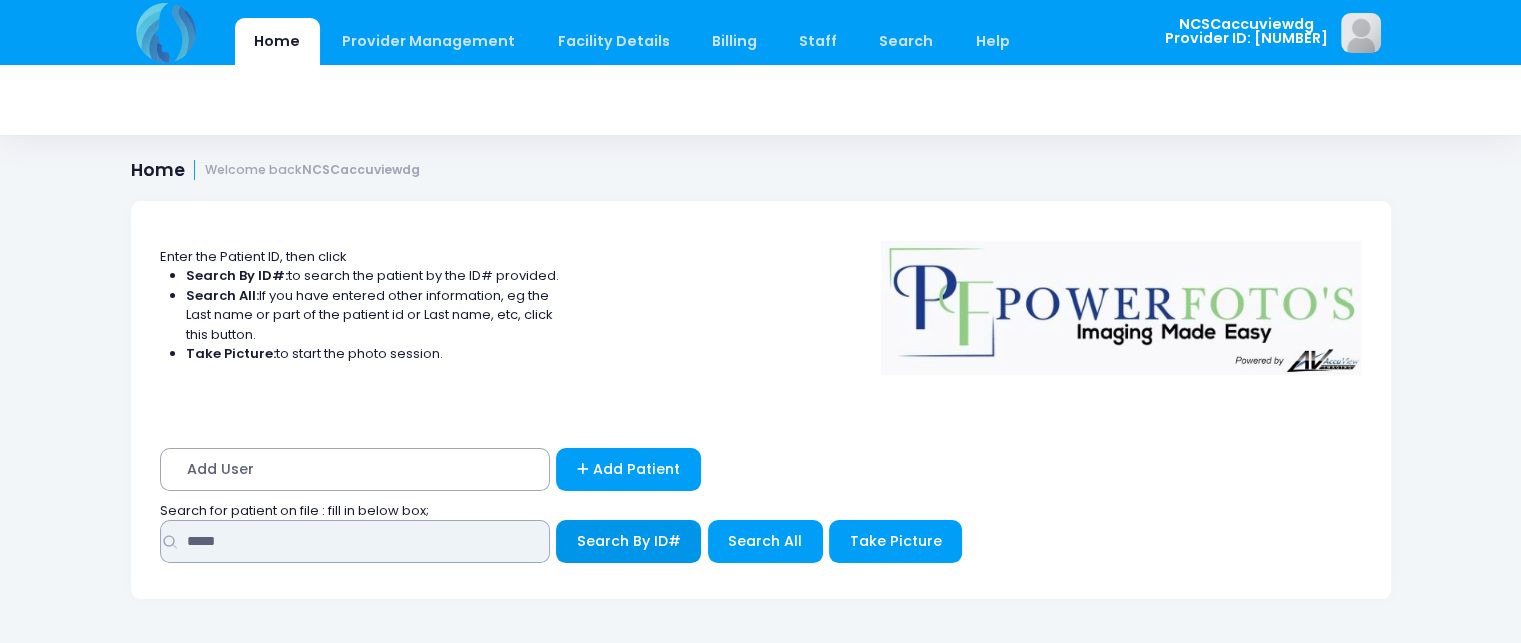 type on "*****" 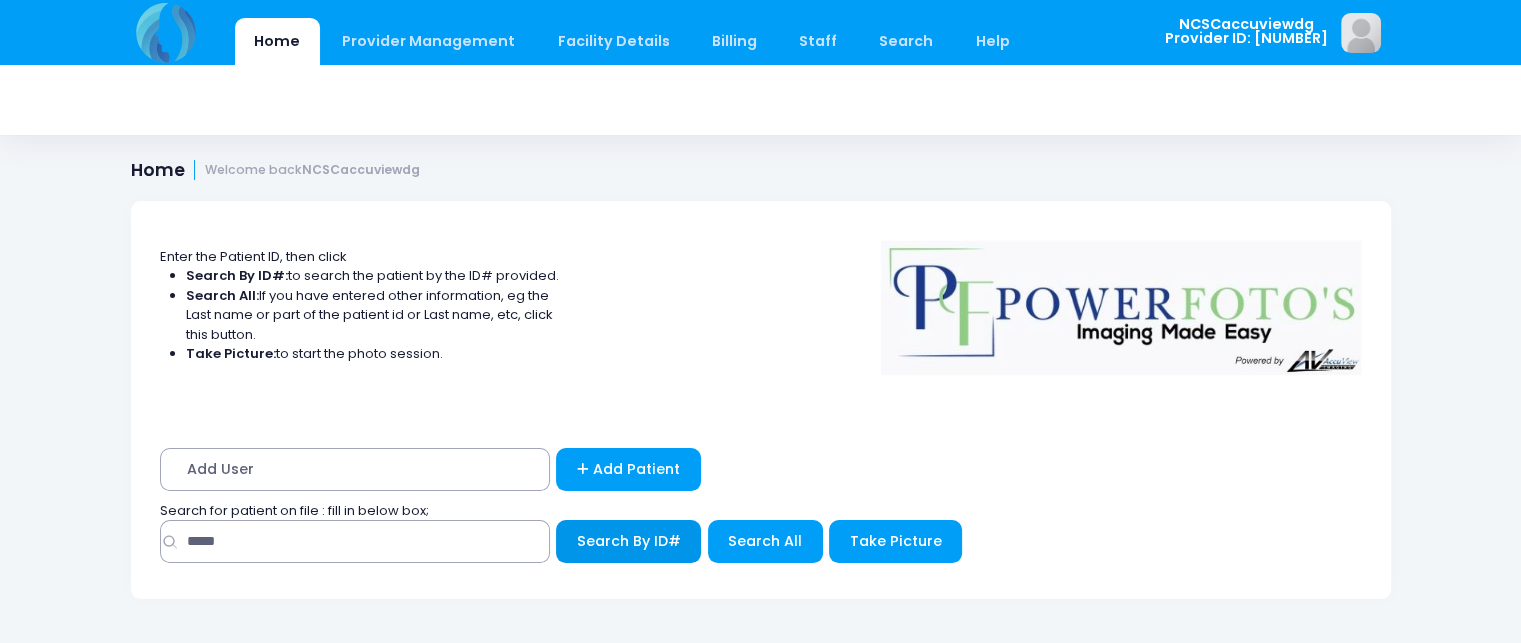 click on "Search By ID#" at bounding box center [629, 541] 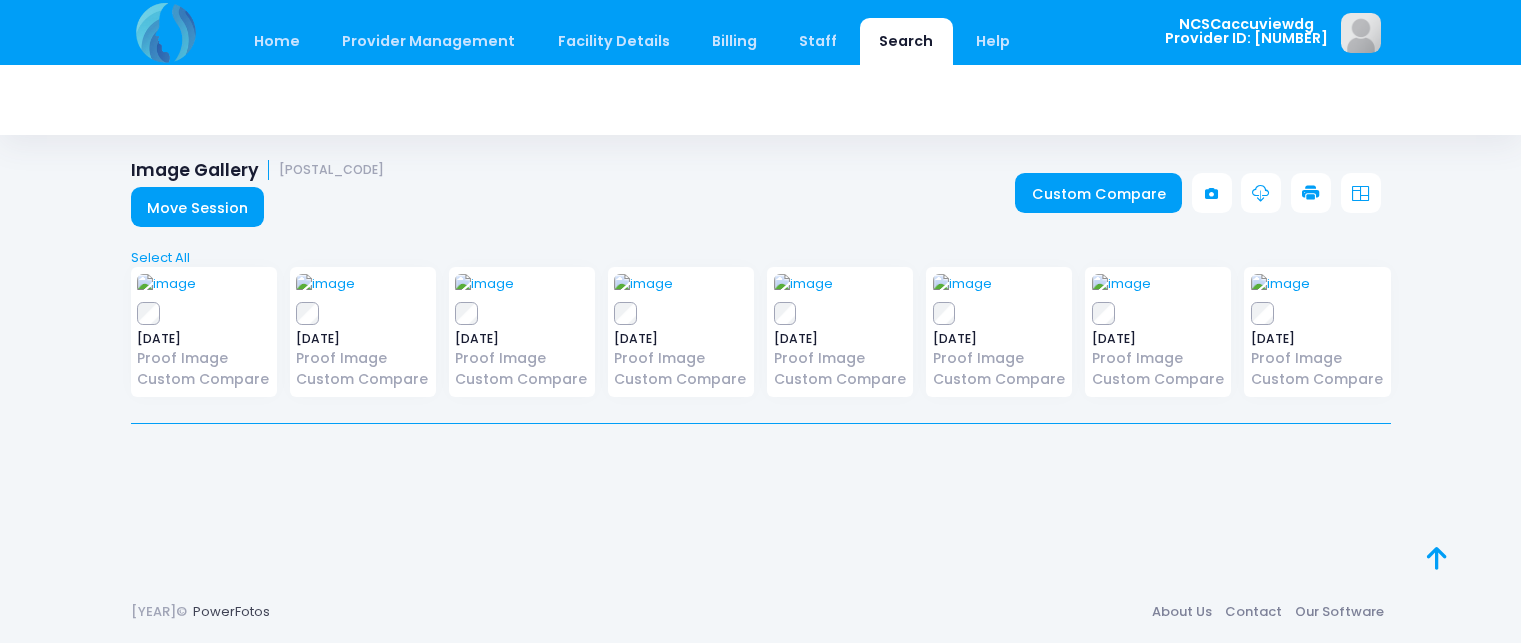 scroll, scrollTop: 0, scrollLeft: 0, axis: both 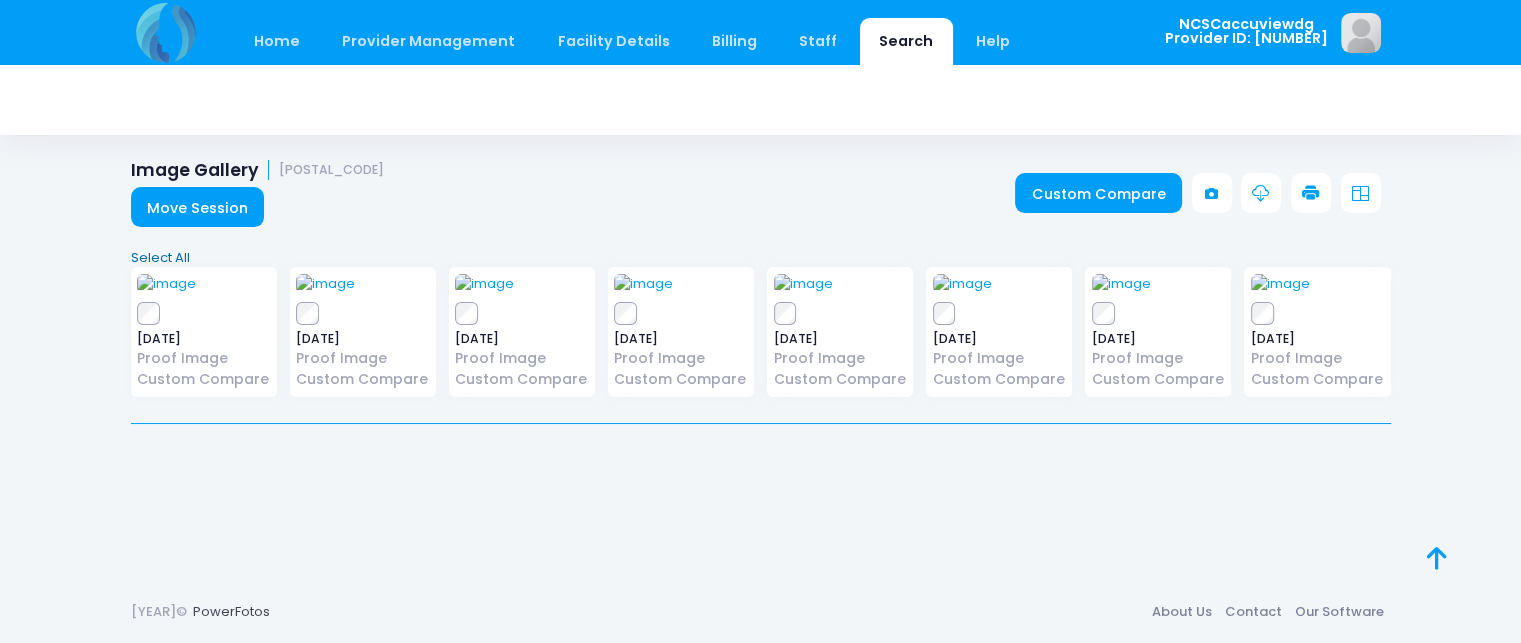 drag, startPoint x: 492, startPoint y: 303, endPoint x: 171, endPoint y: 247, distance: 325.8481 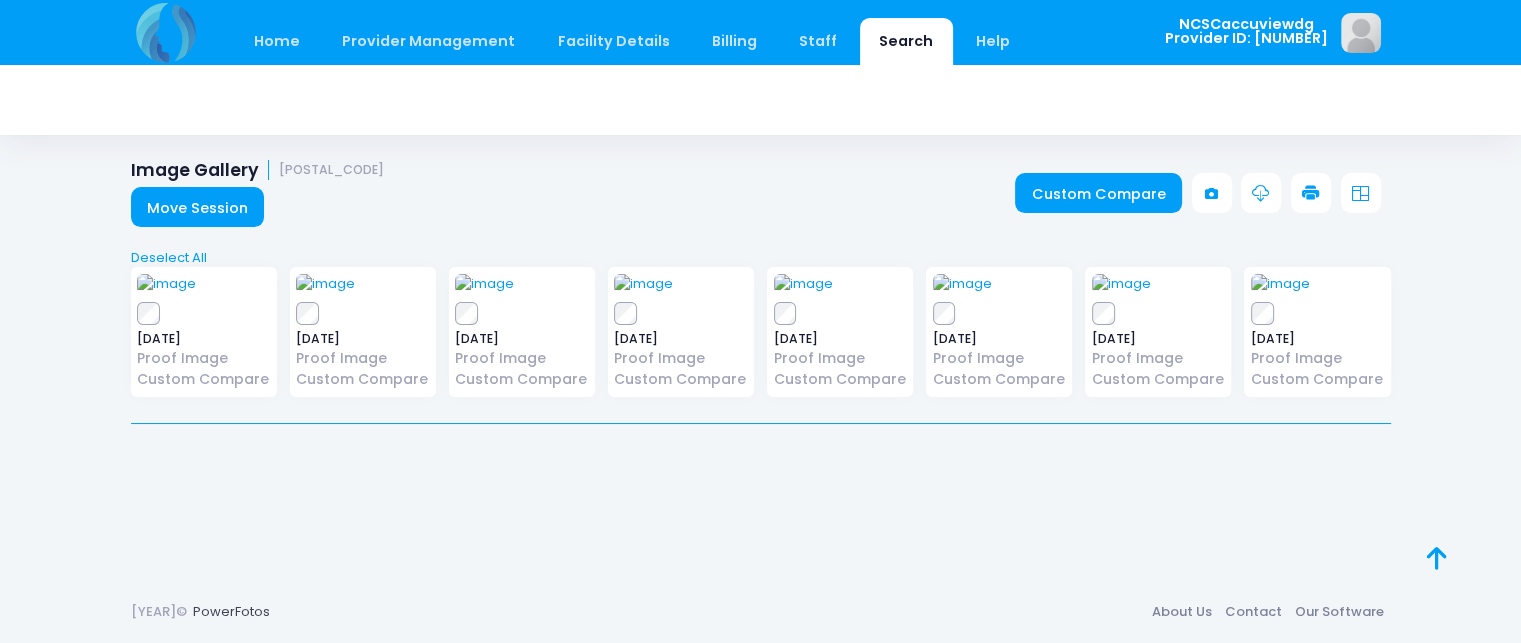 click at bounding box center (1311, 193) 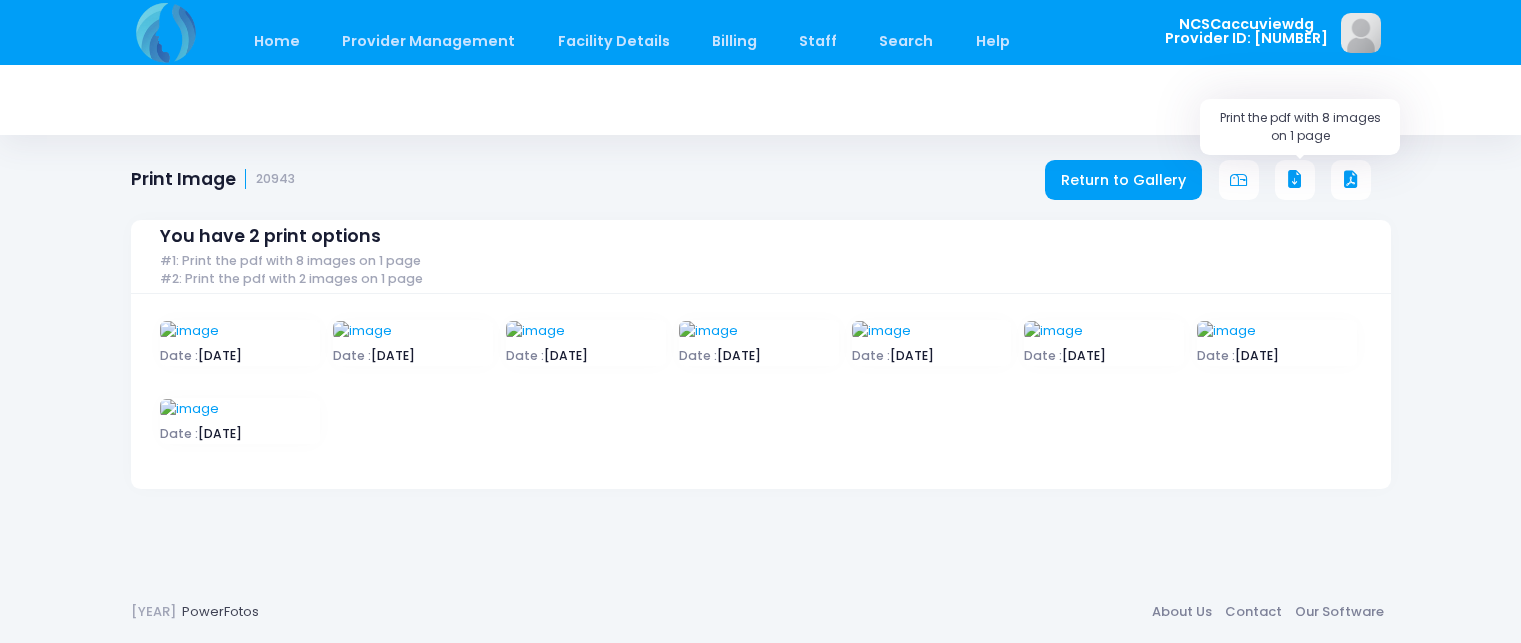 scroll, scrollTop: 0, scrollLeft: 0, axis: both 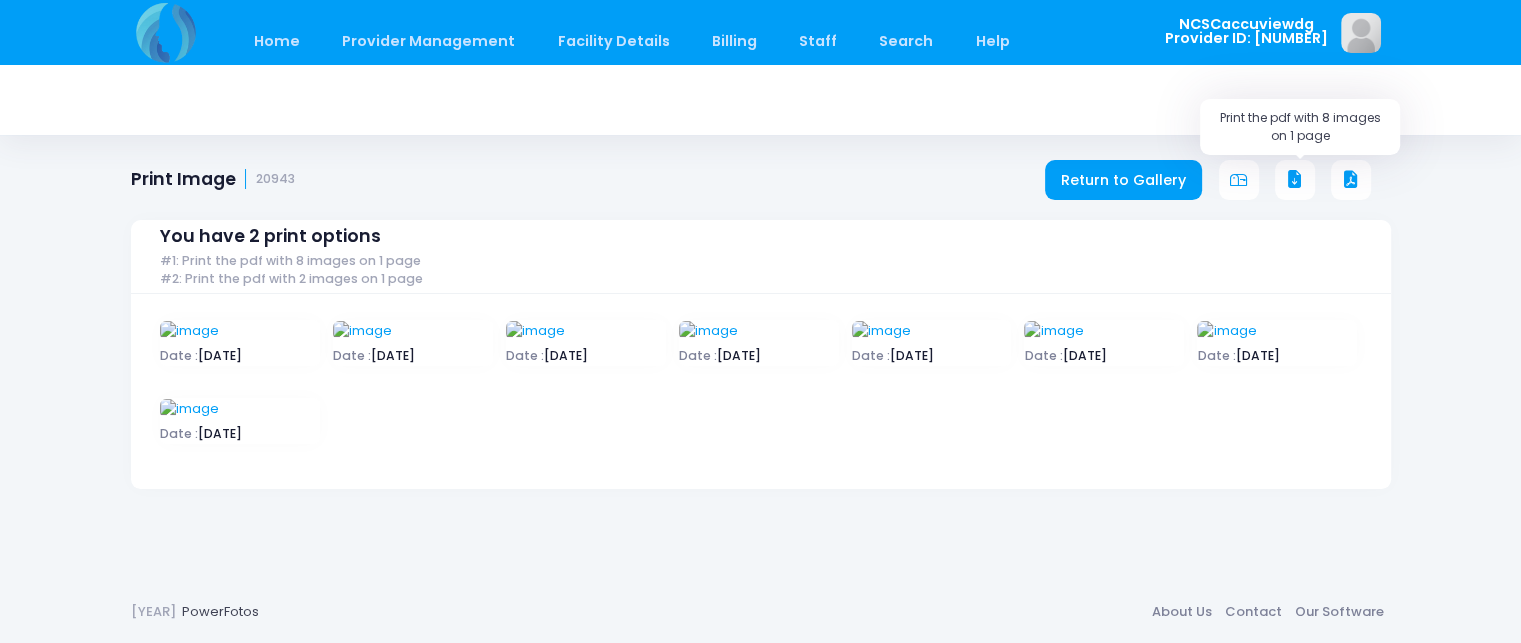 click at bounding box center (1295, 180) 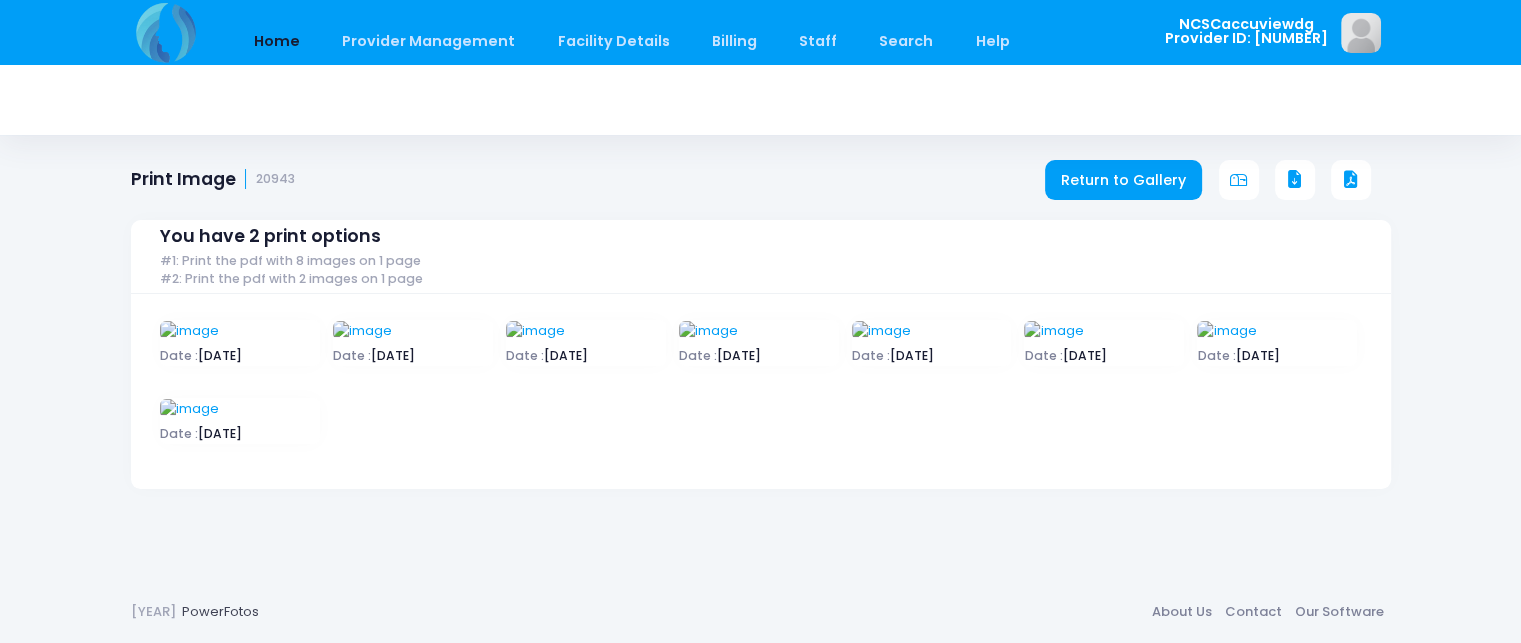 click on "Home" at bounding box center (277, 41) 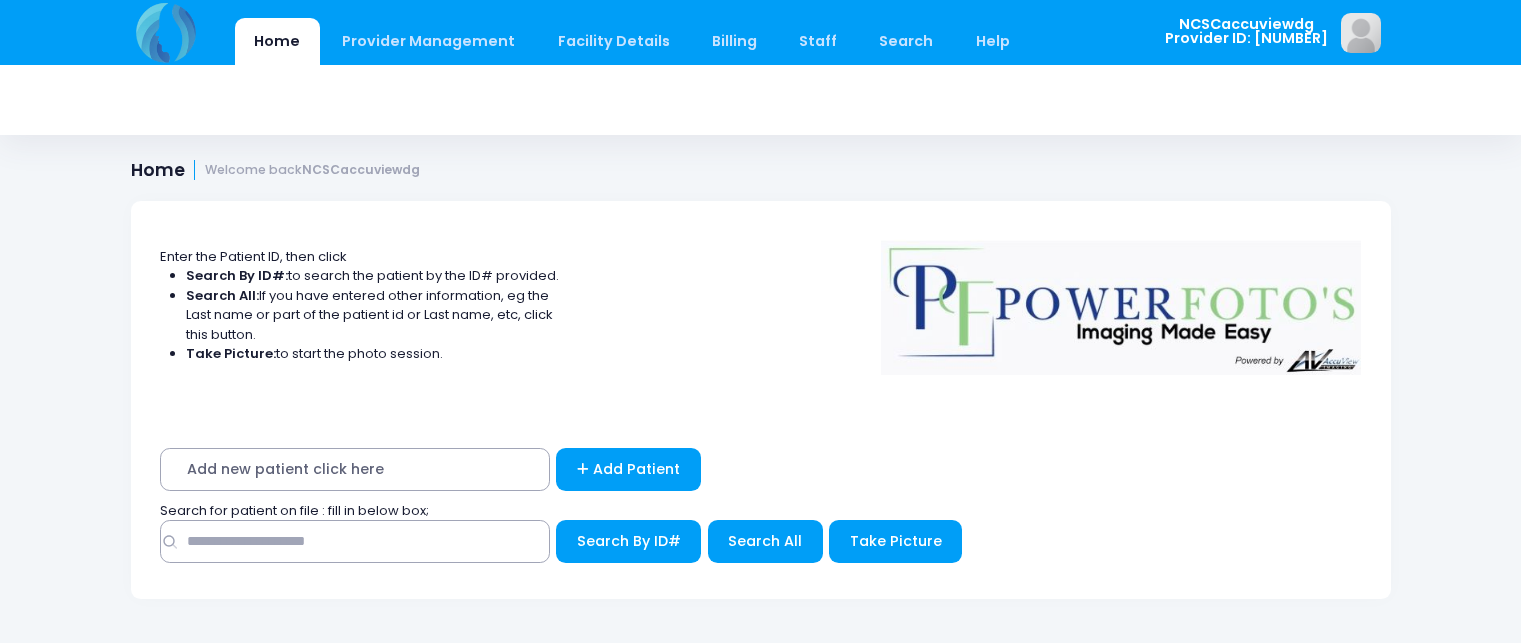 scroll, scrollTop: 0, scrollLeft: 0, axis: both 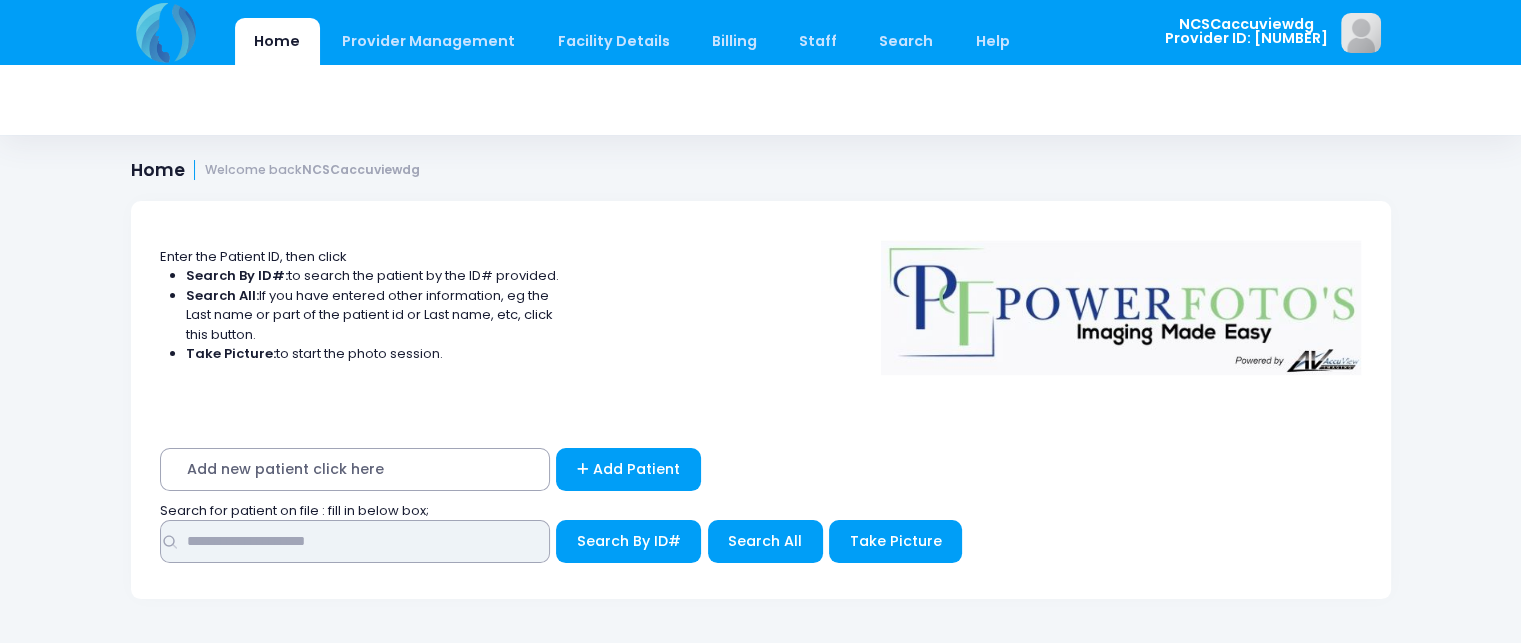 click at bounding box center [355, 541] 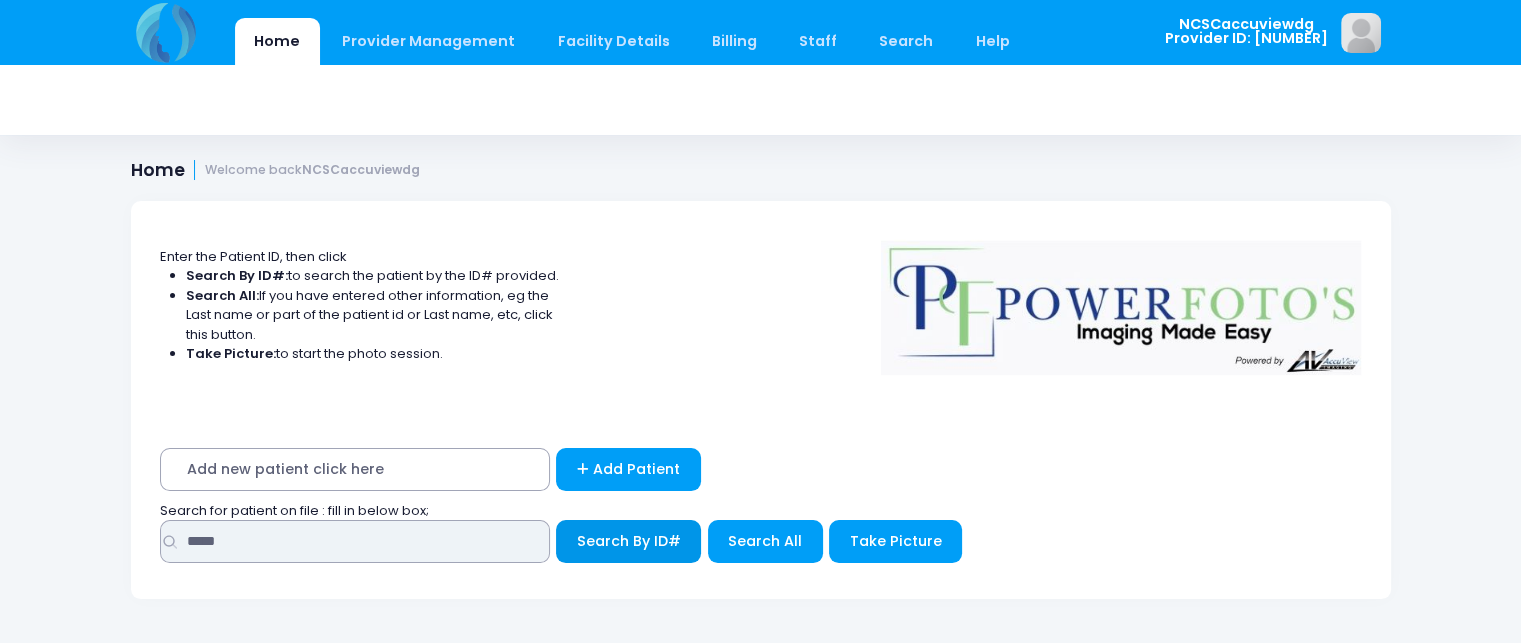 type on "*****" 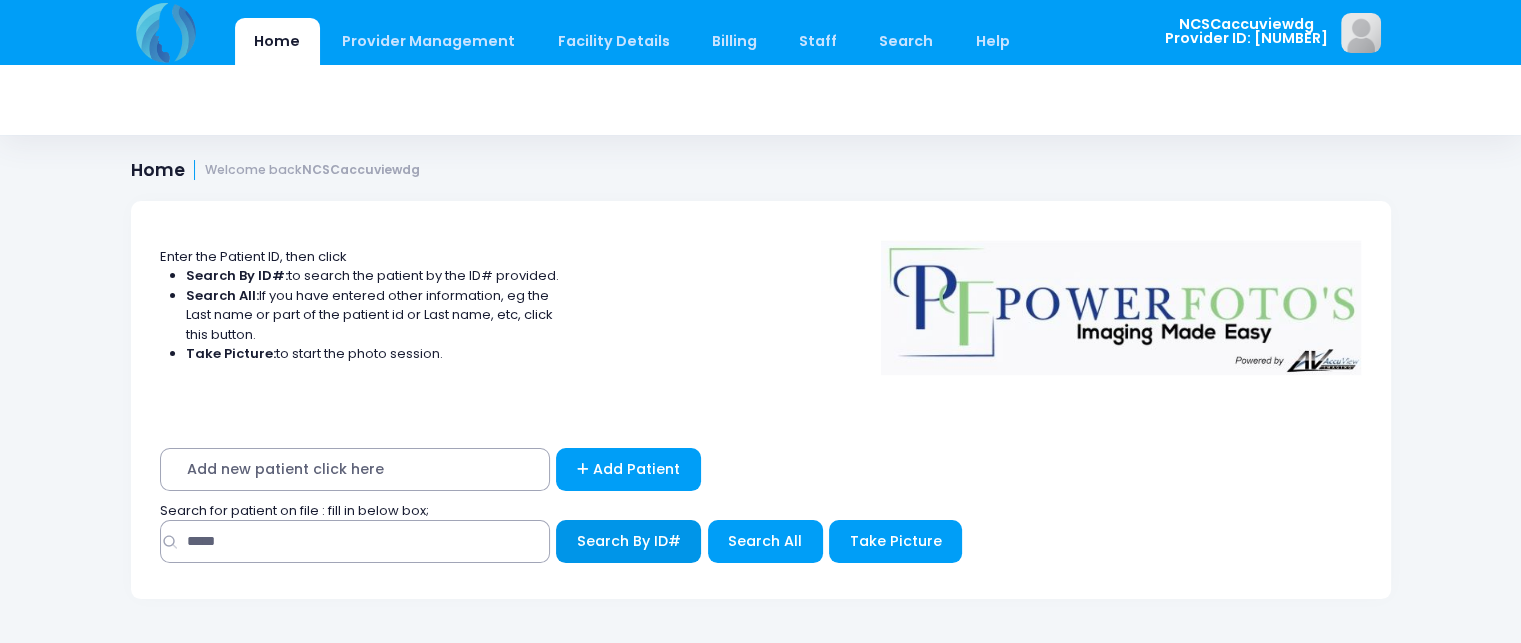 click on "Search By ID#" at bounding box center [629, 541] 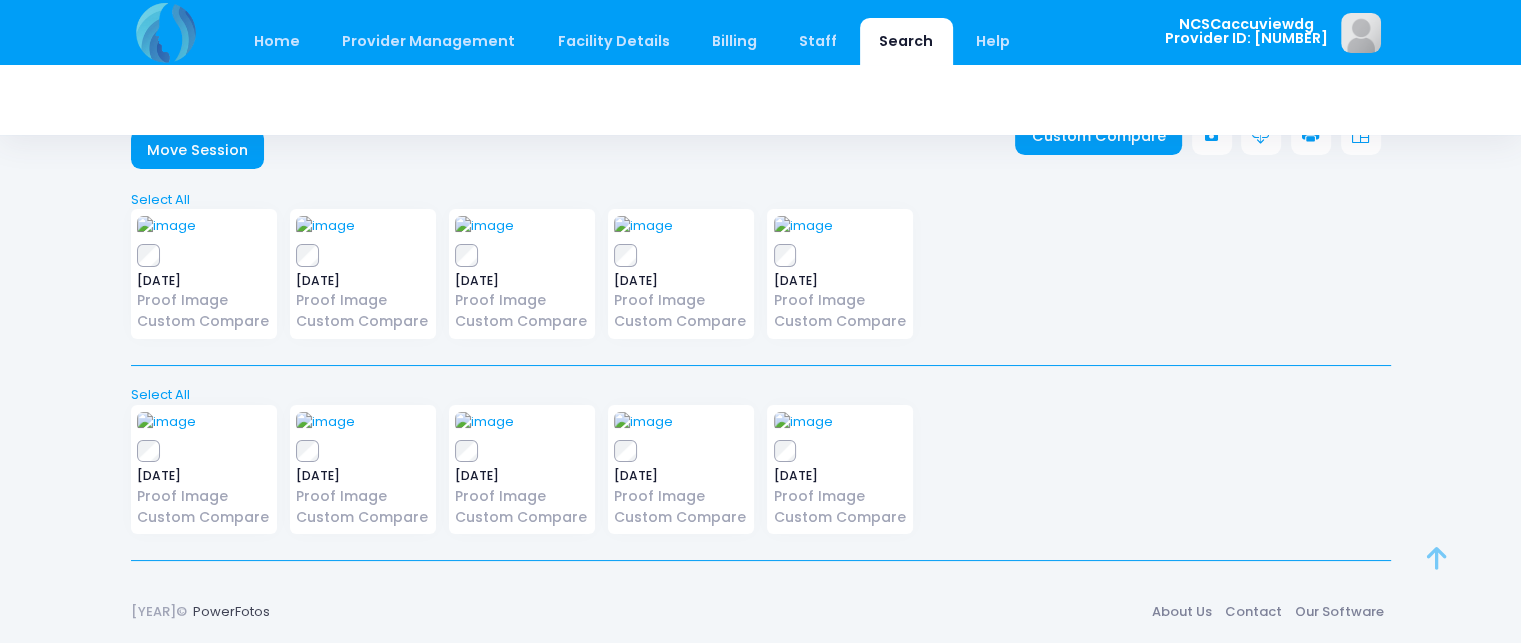 scroll, scrollTop: 377, scrollLeft: 0, axis: vertical 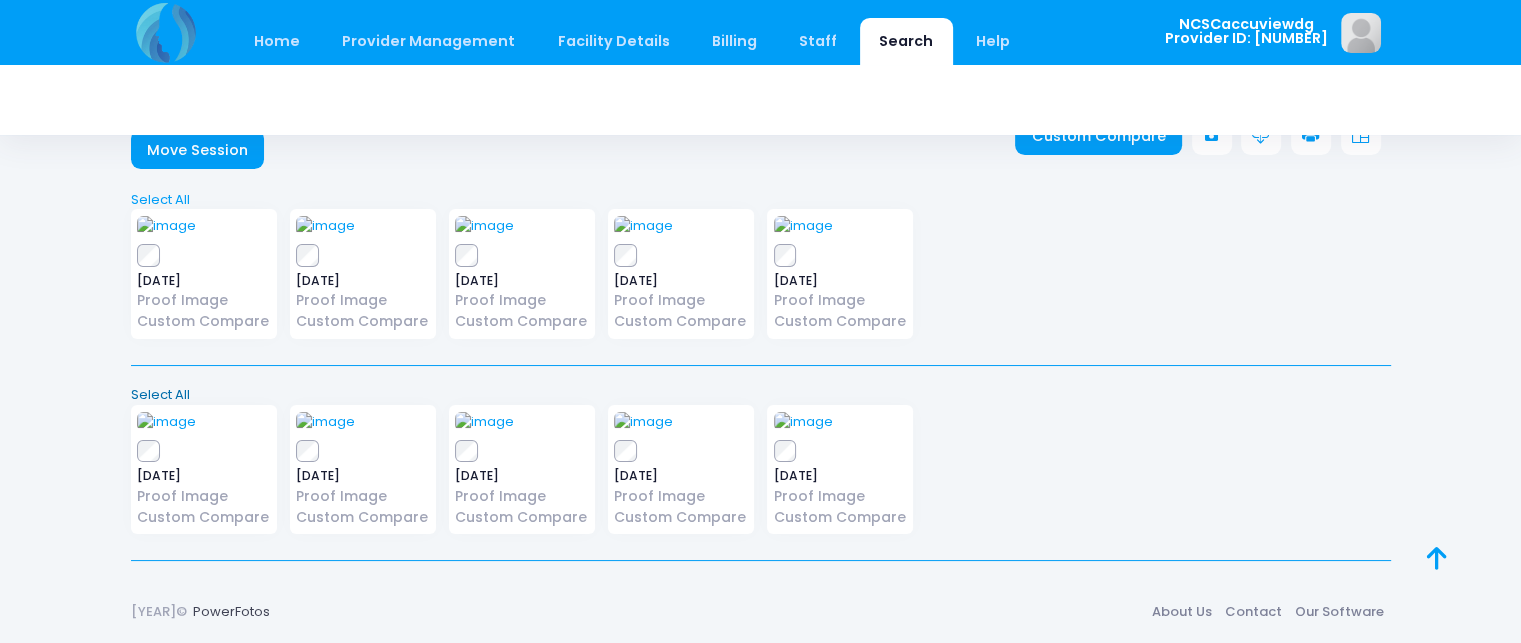 click on "Select All" at bounding box center (760, 395) 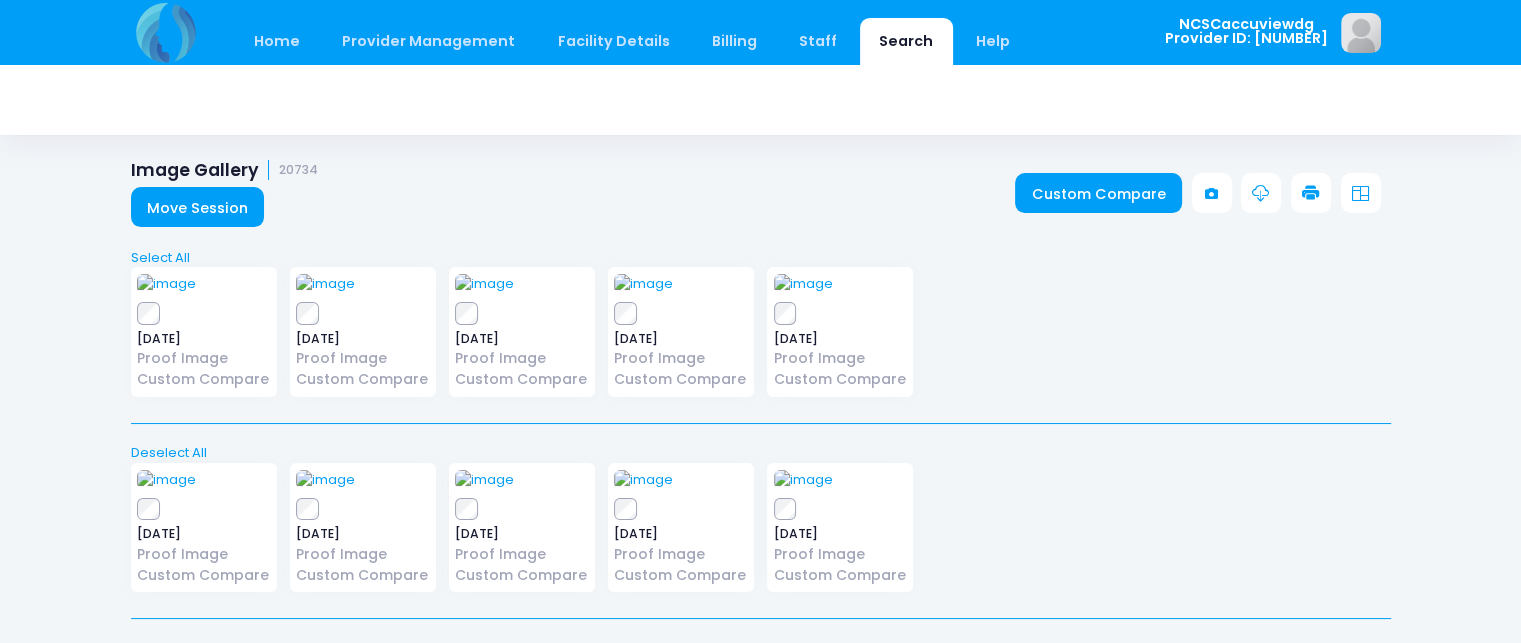 click at bounding box center [1311, 194] 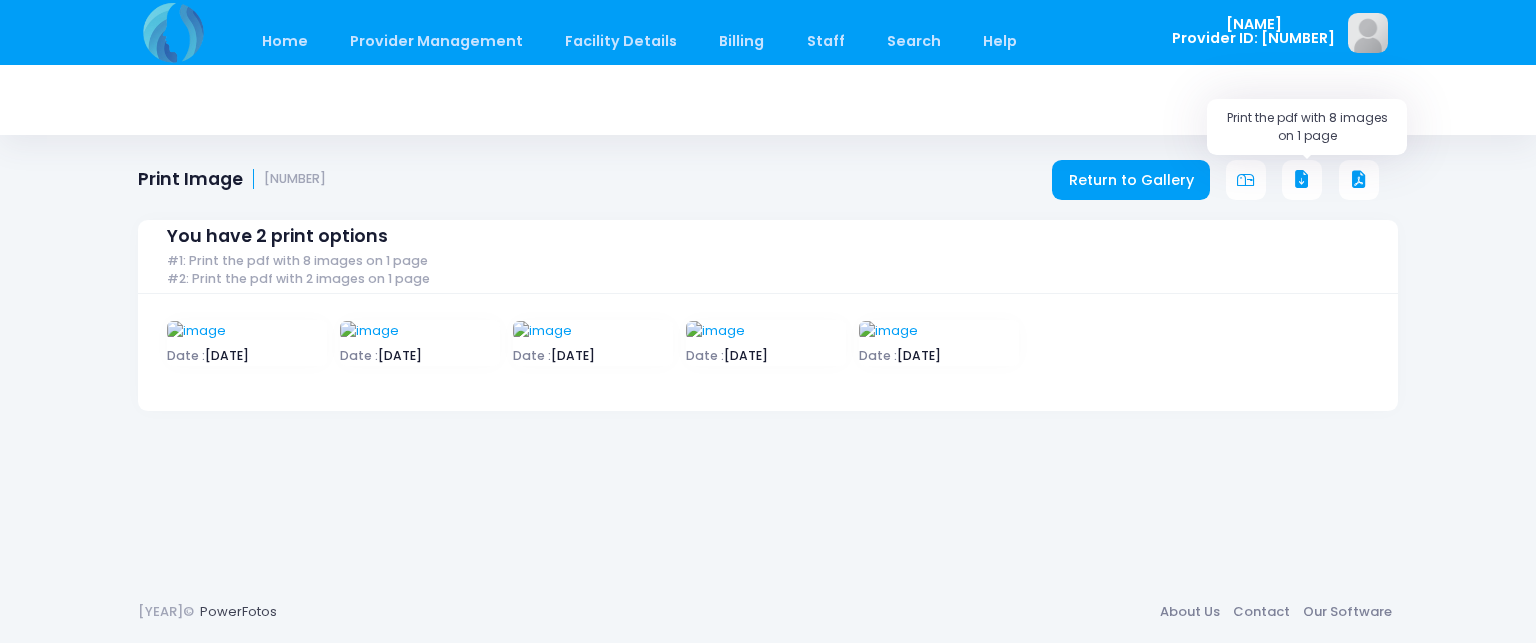 scroll, scrollTop: 0, scrollLeft: 0, axis: both 